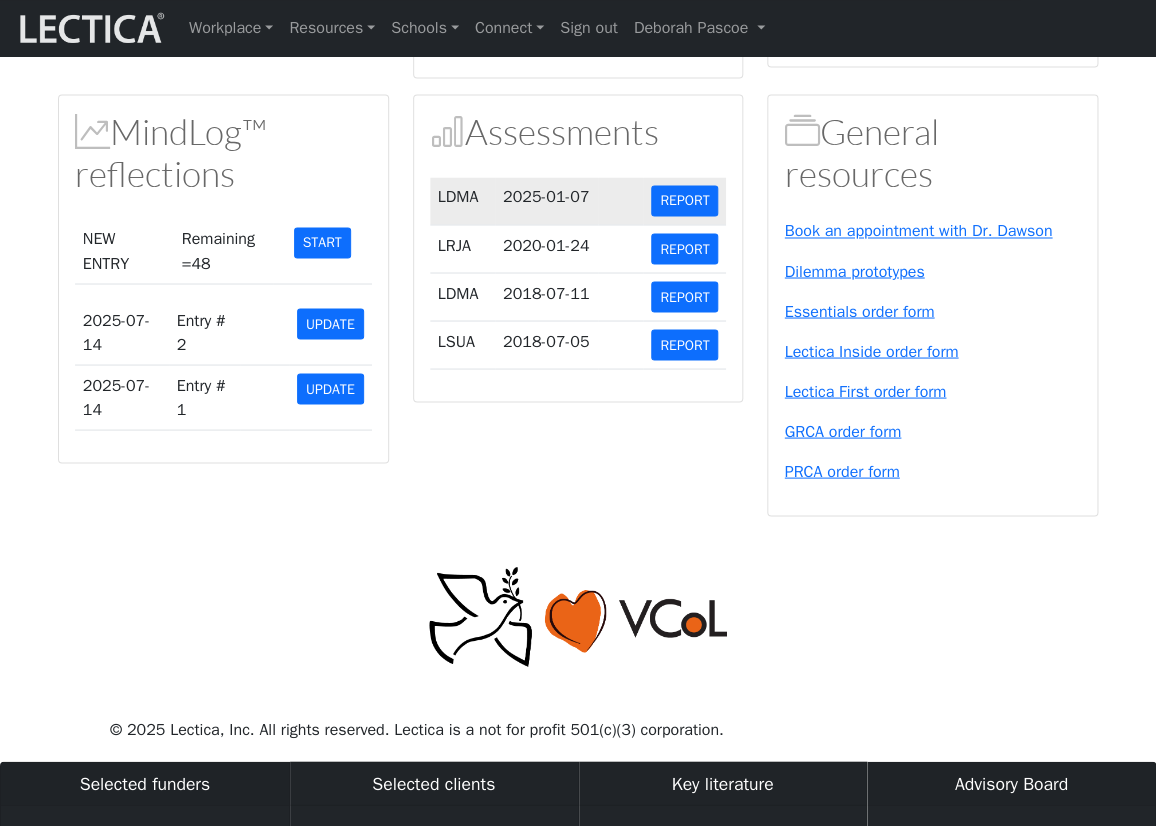 scroll, scrollTop: 910, scrollLeft: 0, axis: vertical 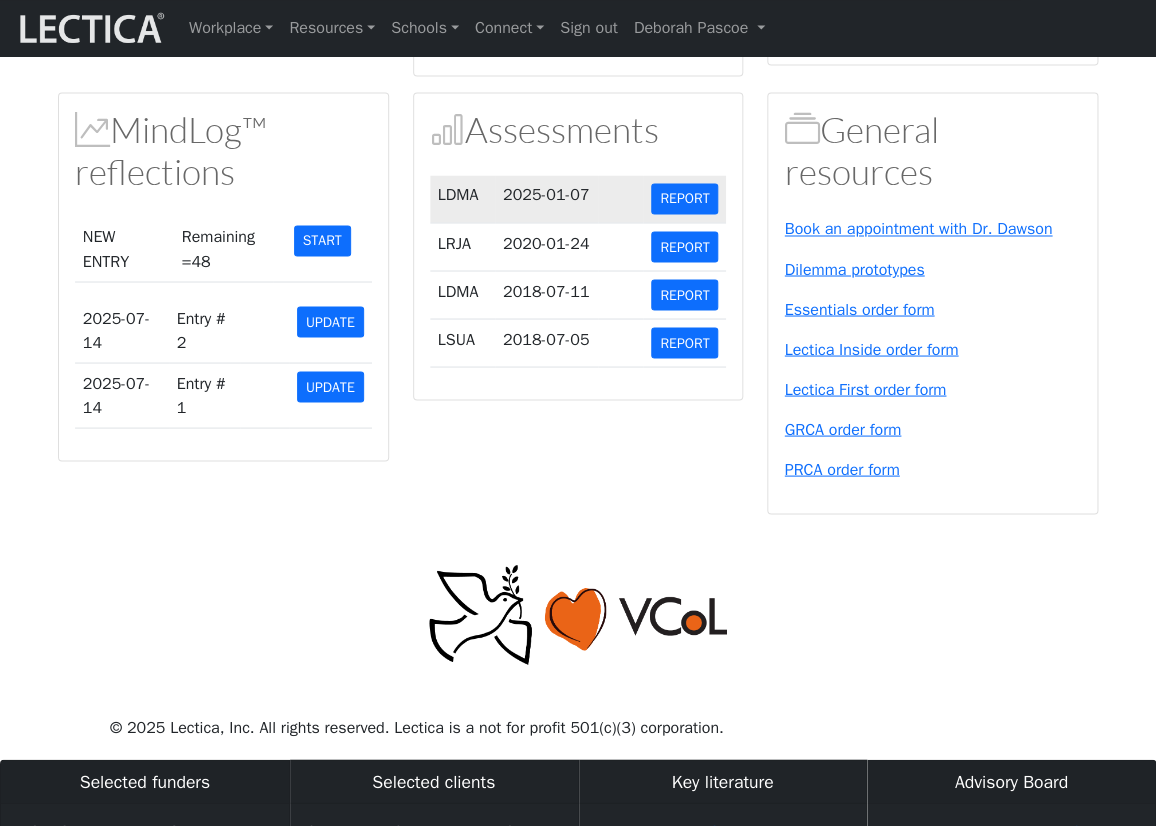 click on "2025-01-07" at bounding box center (546, 199) 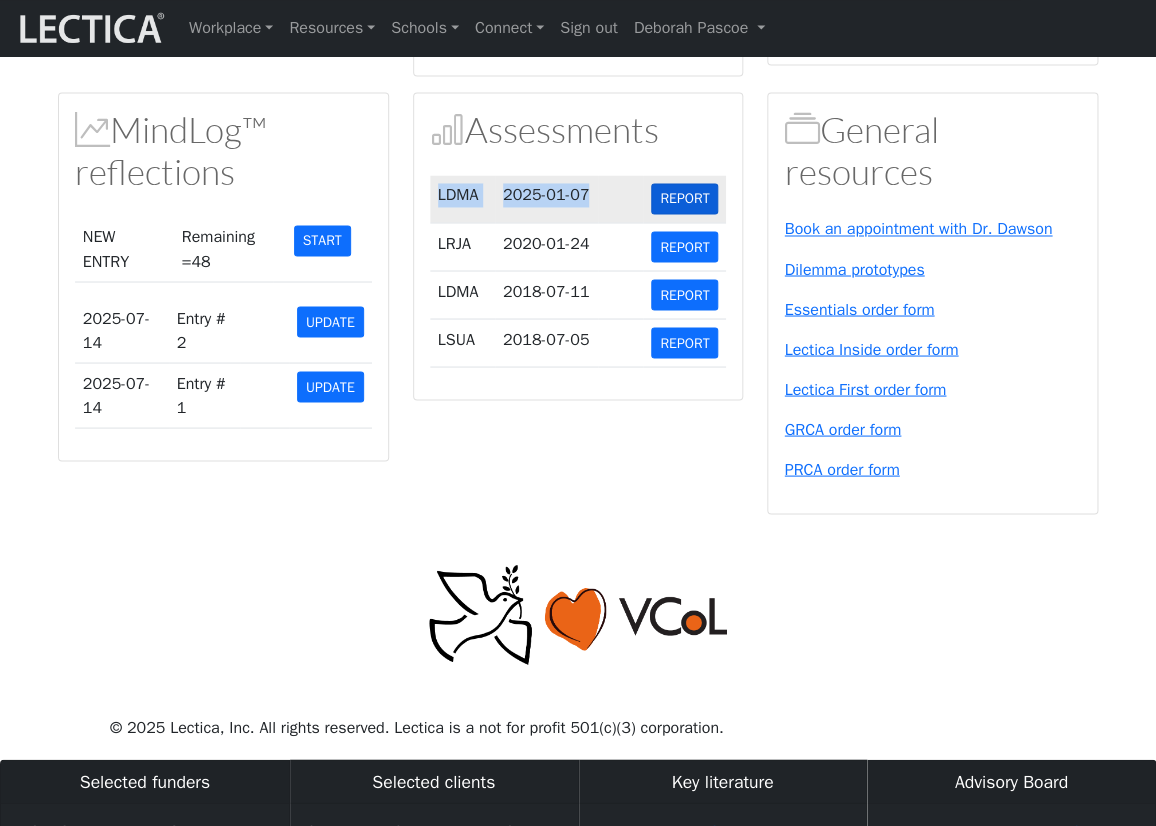 drag, startPoint x: 440, startPoint y: 419, endPoint x: 674, endPoint y: 412, distance: 234.10468 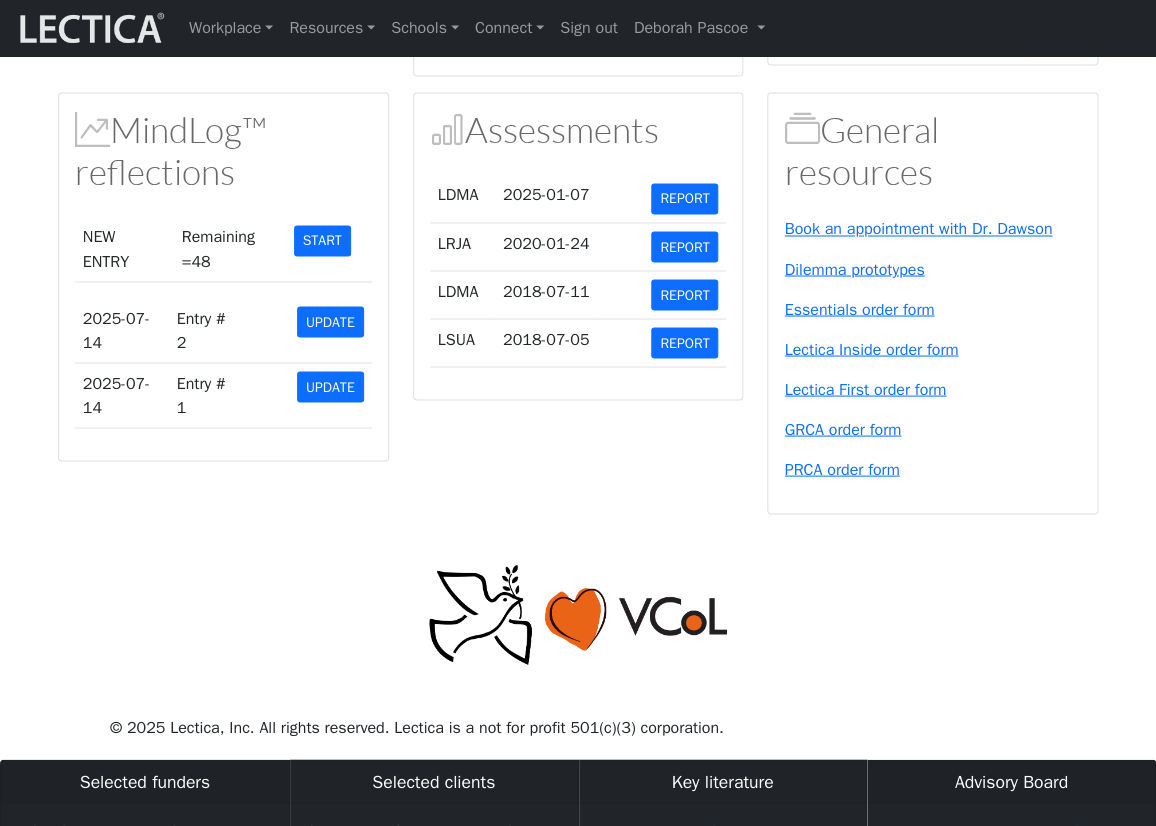 click on "Book an appointment with Dr. Dawson" at bounding box center [932, 229] 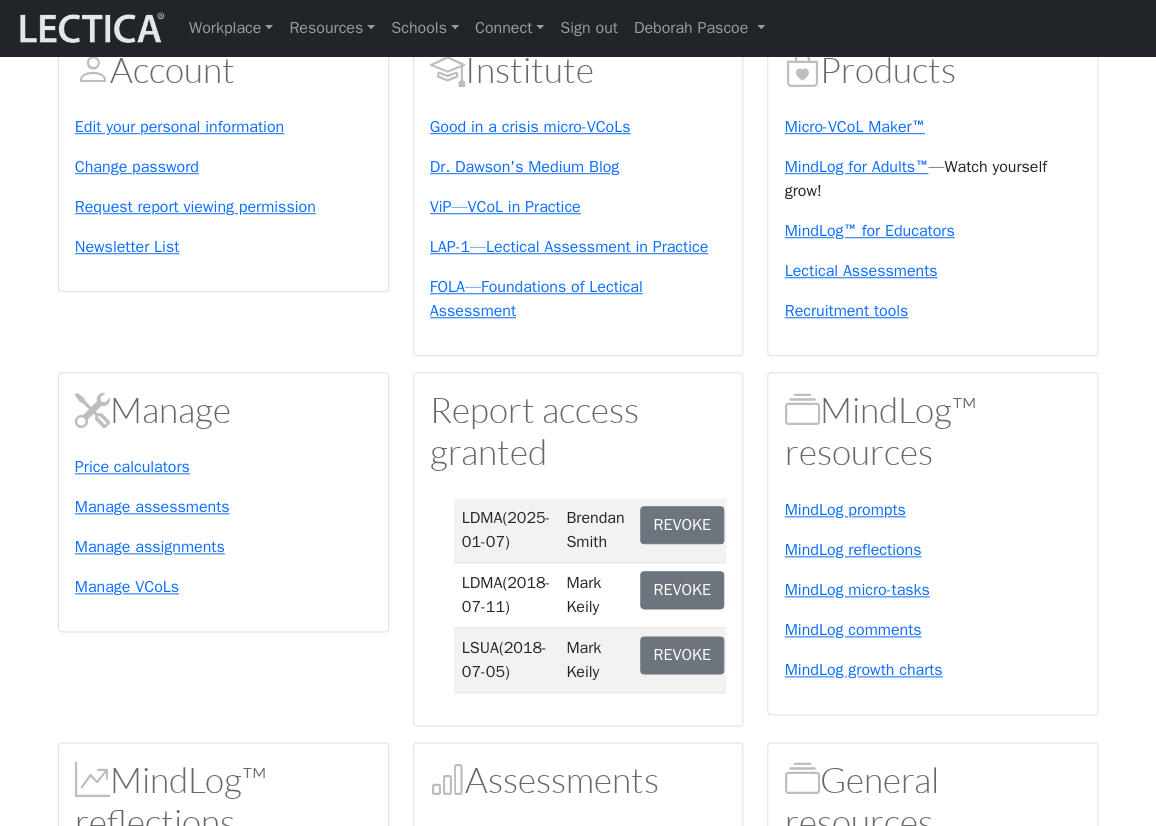 scroll, scrollTop: 264, scrollLeft: 0, axis: vertical 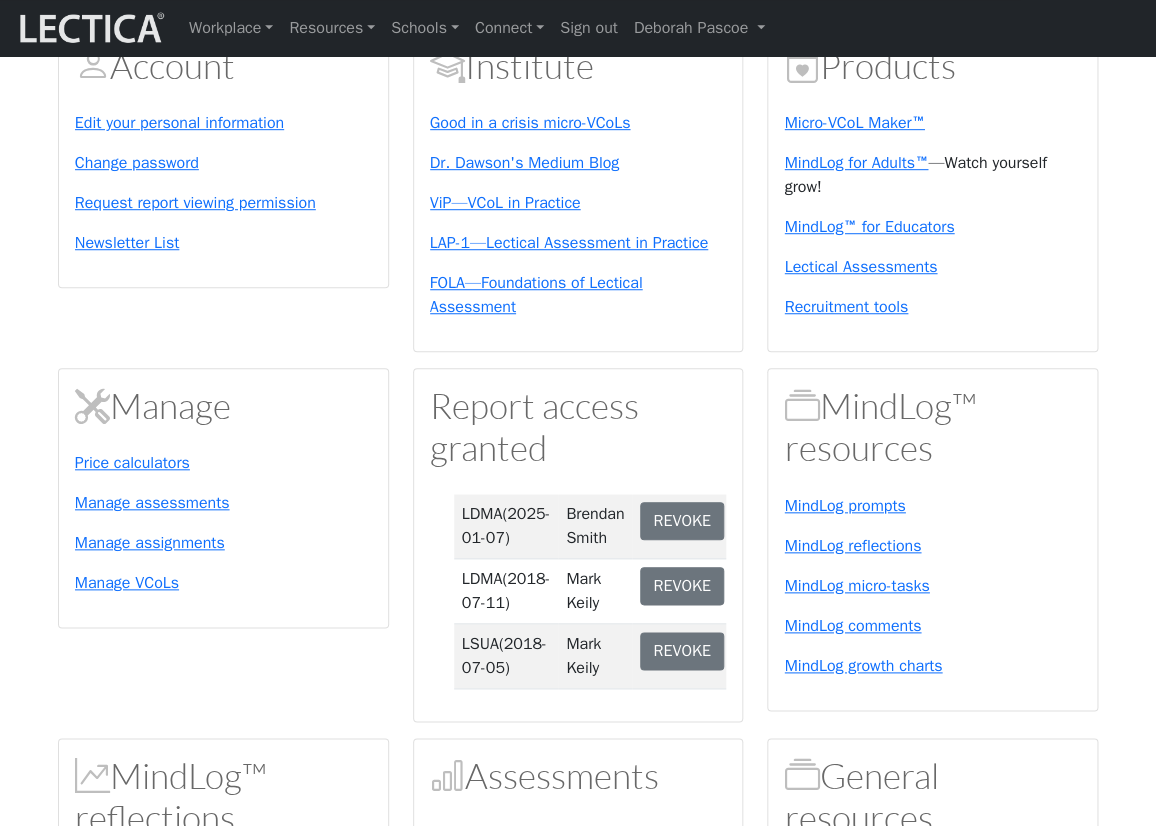 click on "Account   Edit your personal information   Change password   Request report viewing permission   Newsletter List      Institute   Good in a crisis micro-VCoLs   Dr. Dawson's Medium Blog   ViP—VCoL in Practice   LAP-1—Lectical Assessment in Practice   FOLA—Foundations of Lectical Assessment      Products   Micro-VCoL Maker™   MindLog for Adults™ —Watch yourself grow!   MindLog™ for Educators   Lectical Assessments   Recruitment tools      Manage   Price calculators   Manage assessments   Manage assignments   Manage VCoLs
Report access granted
LDMA
(2025-01-07)
Brendan Smith
REVOKE
LDMA
(2018-07-11)
Mark Keily
REVOKE
LSUA
(2018-07-05)
Mark Keily
REVOKE
MindLog™ resources" at bounding box center (578, 594) 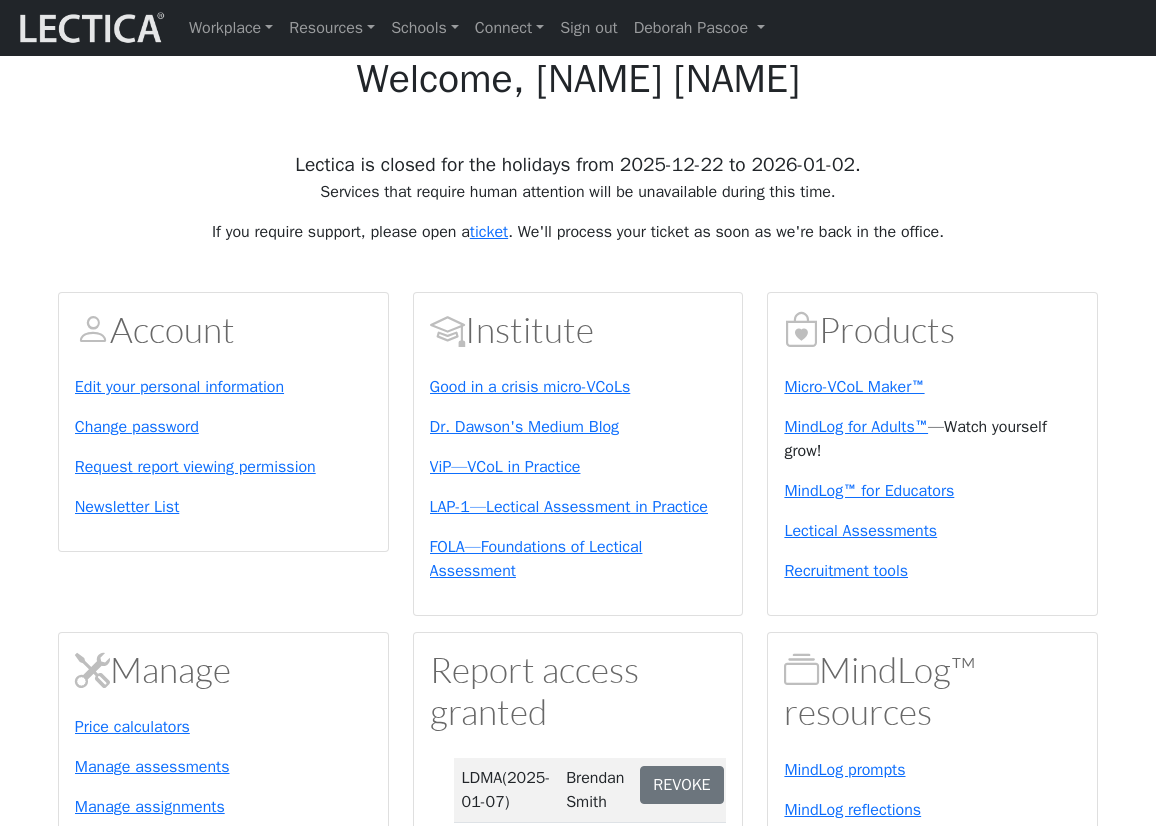 scroll, scrollTop: 264, scrollLeft: 0, axis: vertical 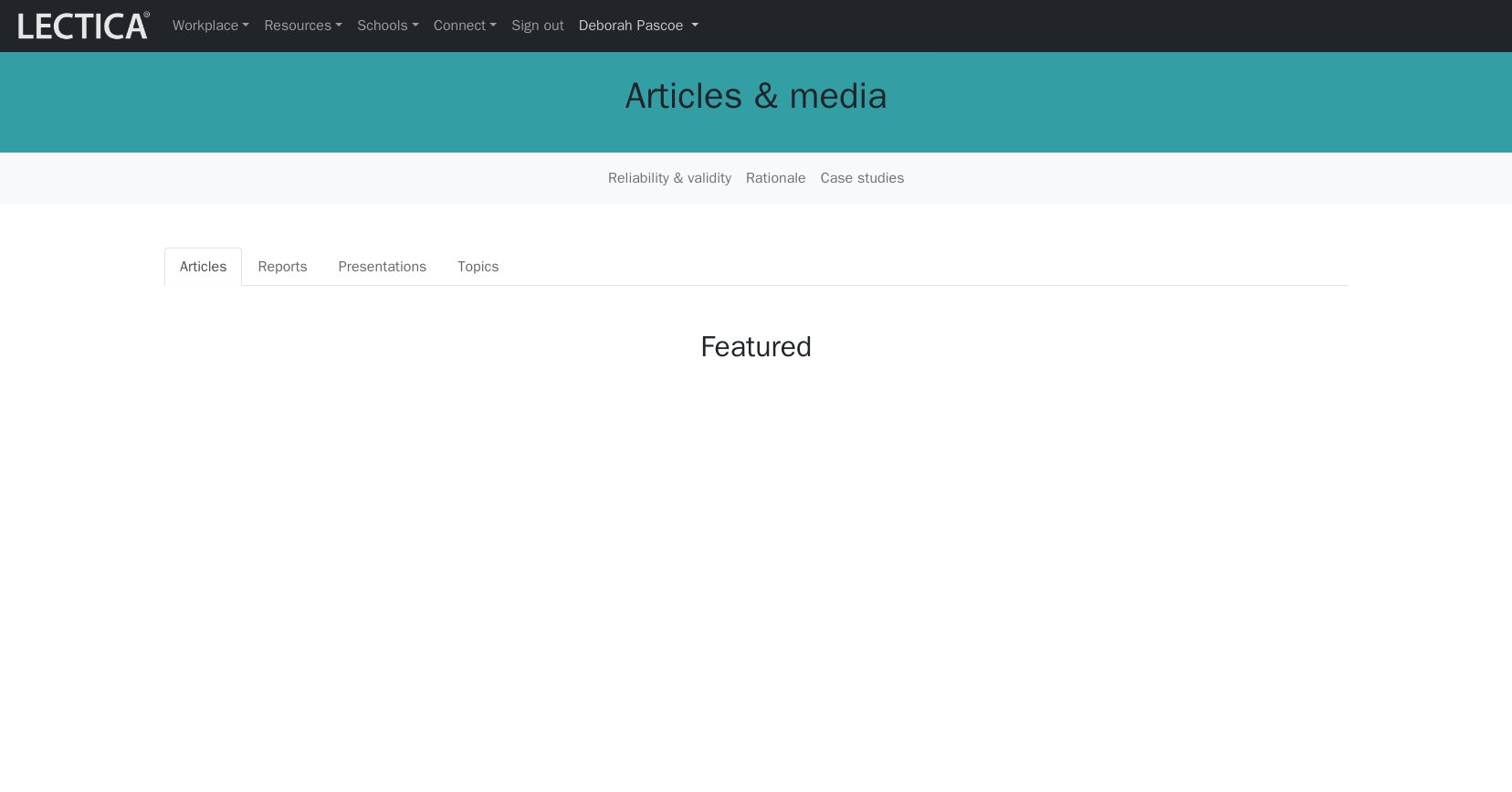 click on "Deborah Pascoe" at bounding box center [638, 26] 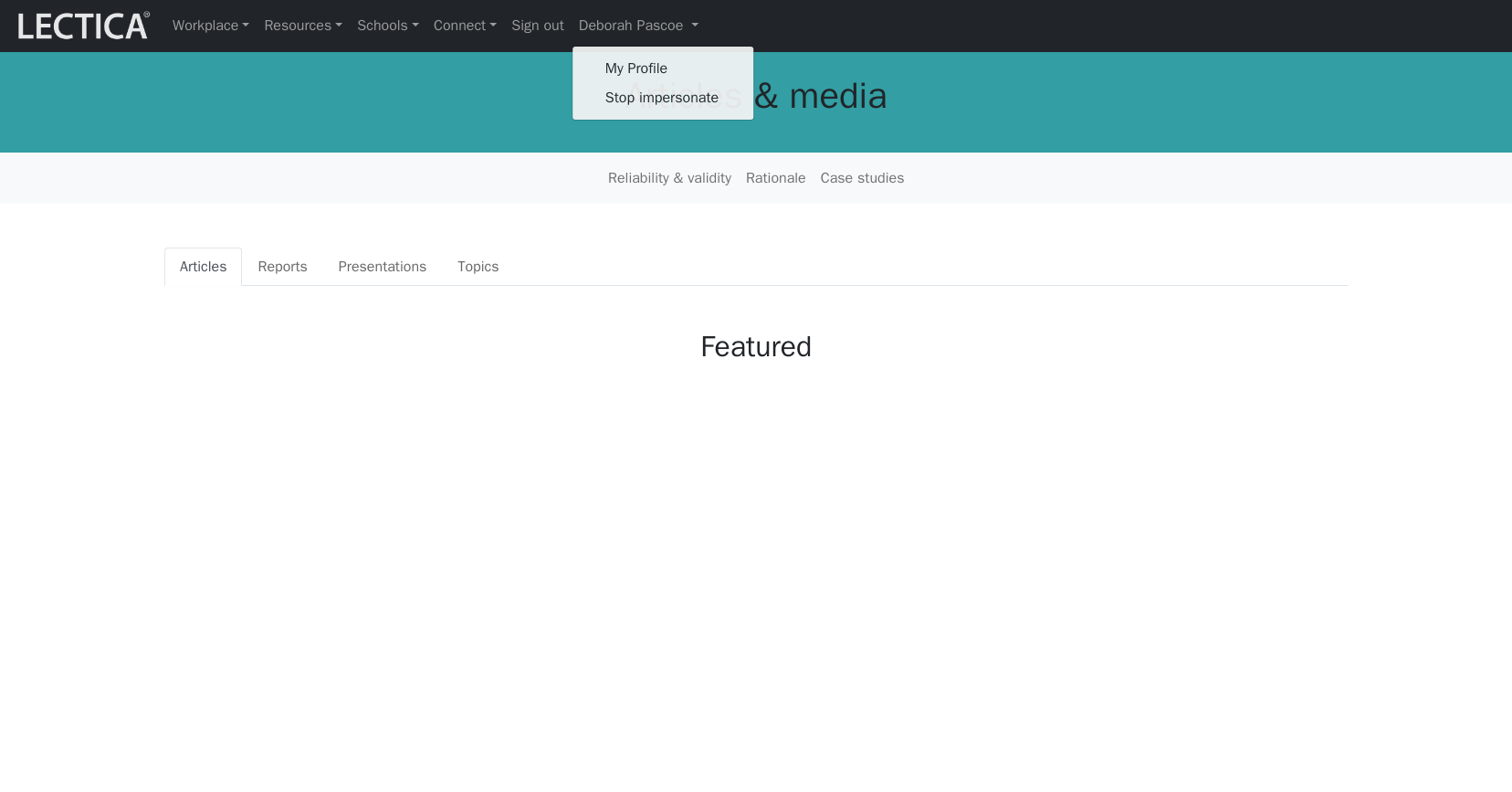 click on "Articles & media" at bounding box center [756, 96] 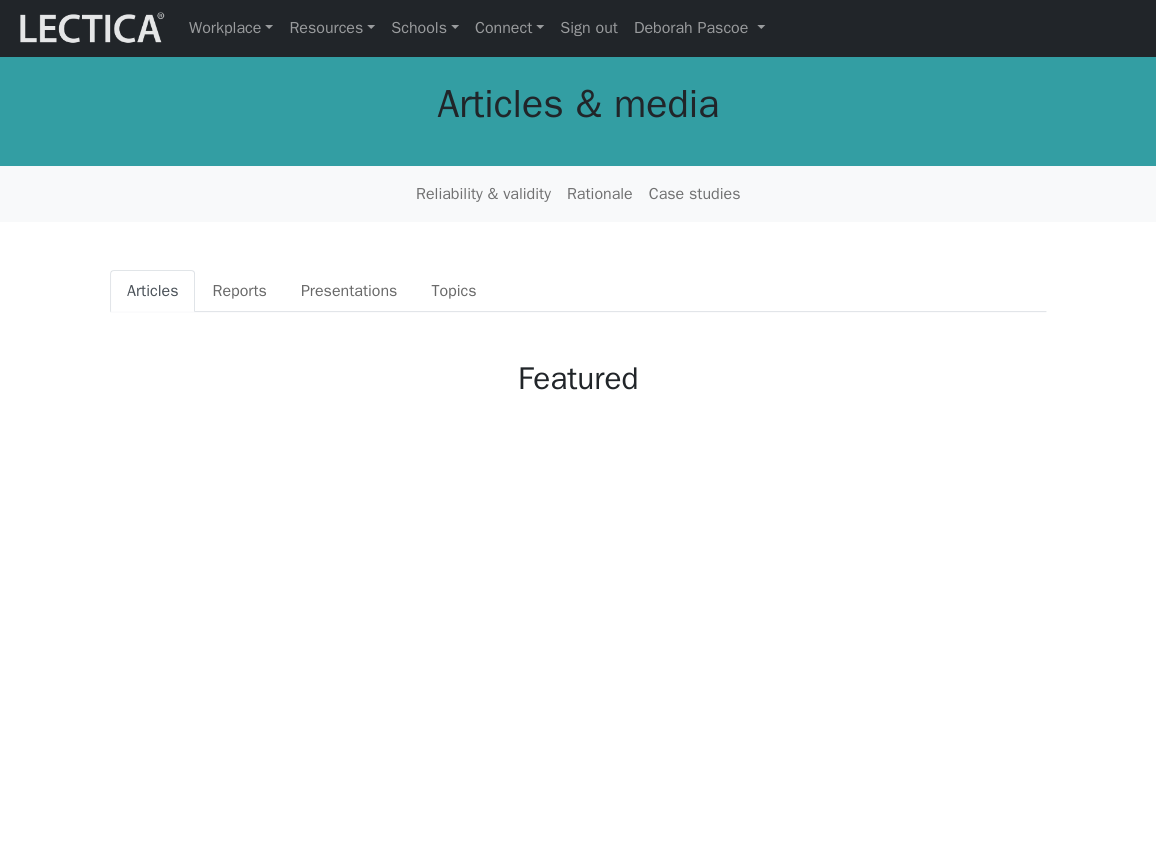 click on "Workplace
Assessments
Why LectaTests?
About LectaTests
Leadership
Leader development
Lectica for the C-suite
Team Fit Snapshot
Lectica Inside
Recruitment
Human capital value chain
Role complexity analysis
Recruitment tools
Resources
Lectica Institute     VCoL" at bounding box center (578, 28446) 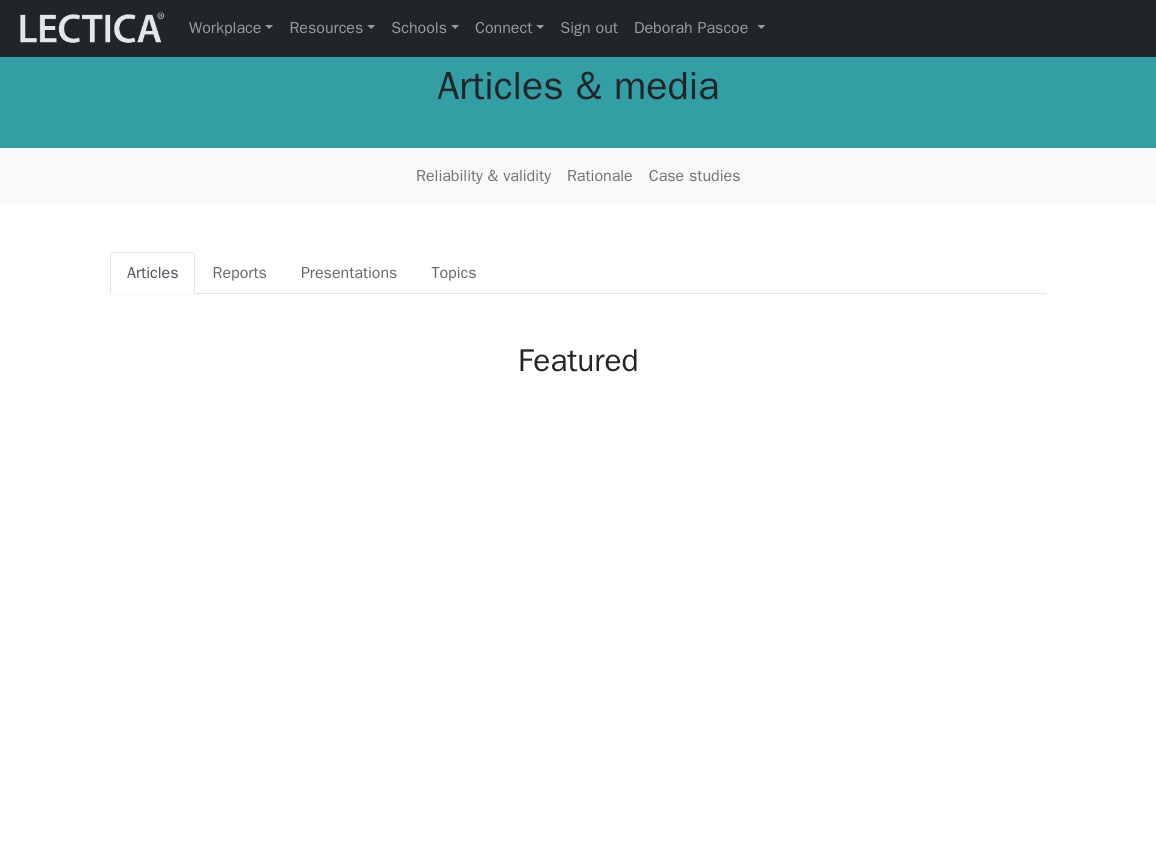scroll, scrollTop: 0, scrollLeft: 0, axis: both 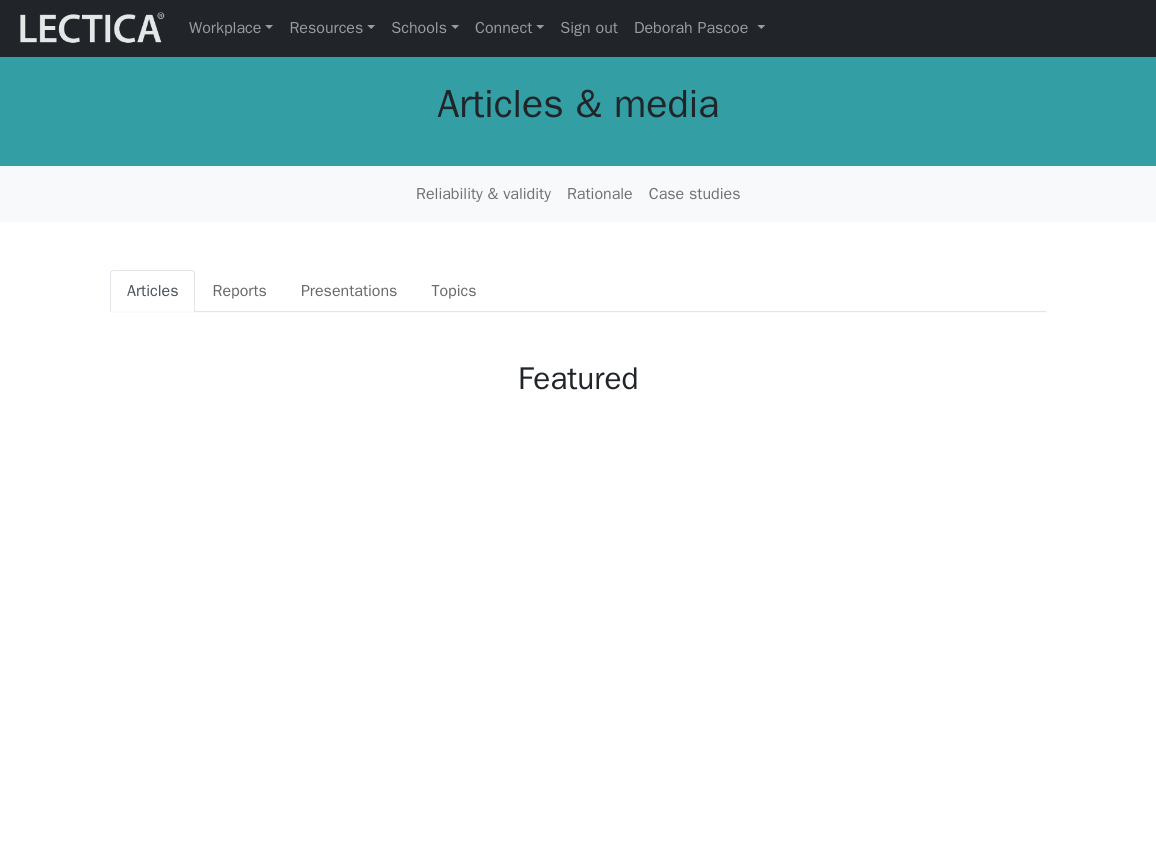 click on "Articles & media" at bounding box center (578, 104) 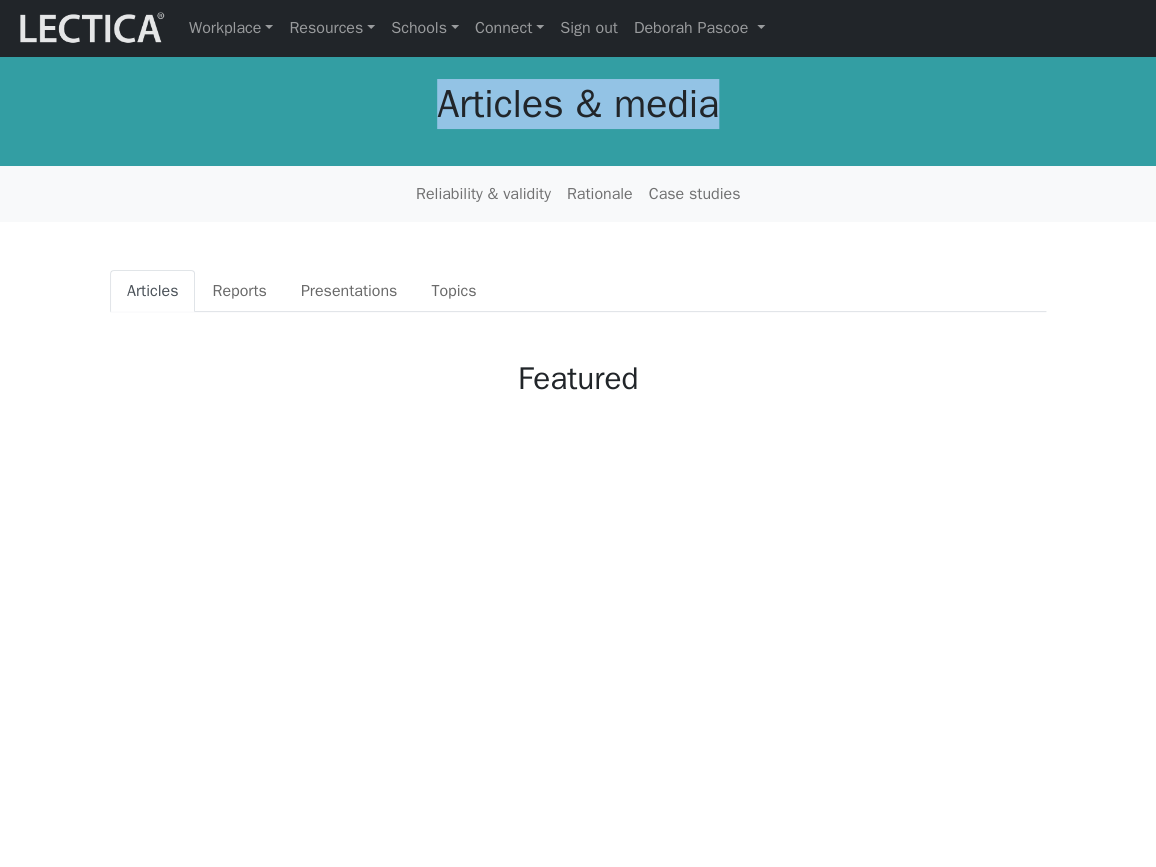 drag, startPoint x: 447, startPoint y: 109, endPoint x: 706, endPoint y: 112, distance: 259.01736 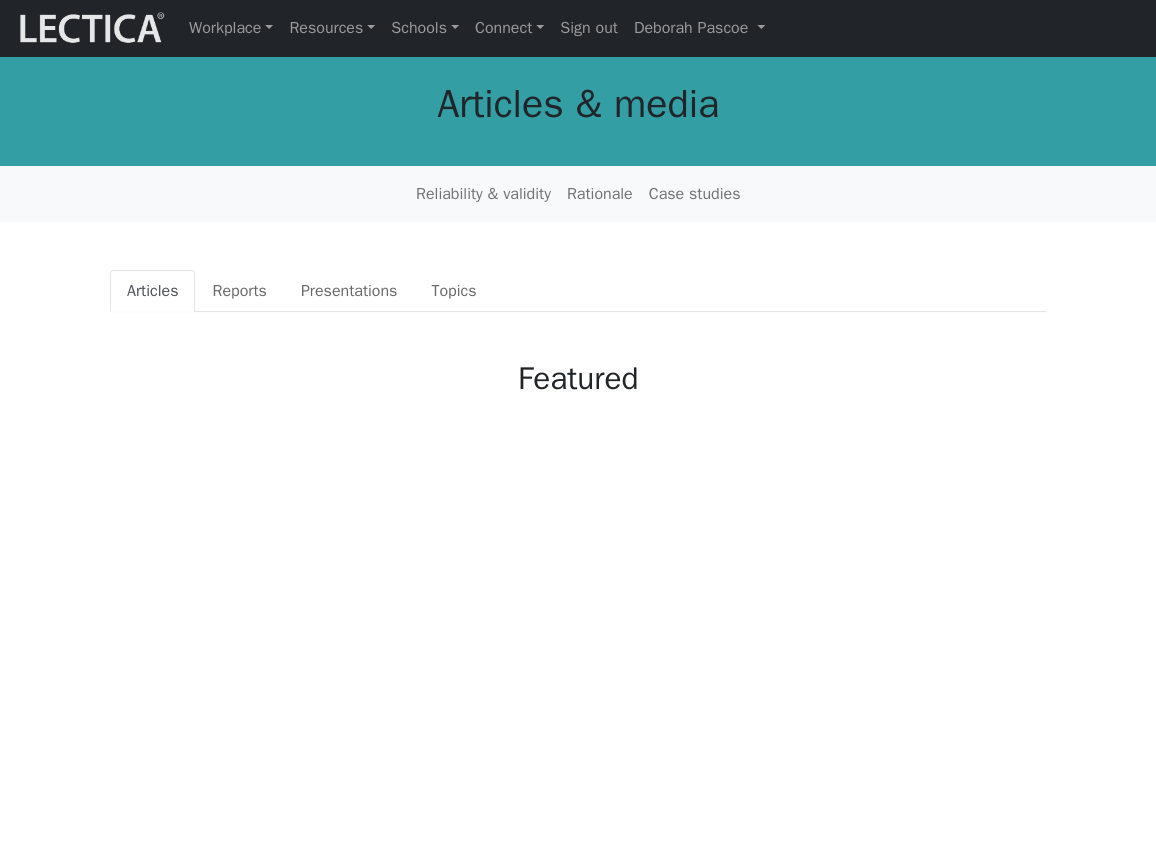 click on "Featured" at bounding box center [578, 514] 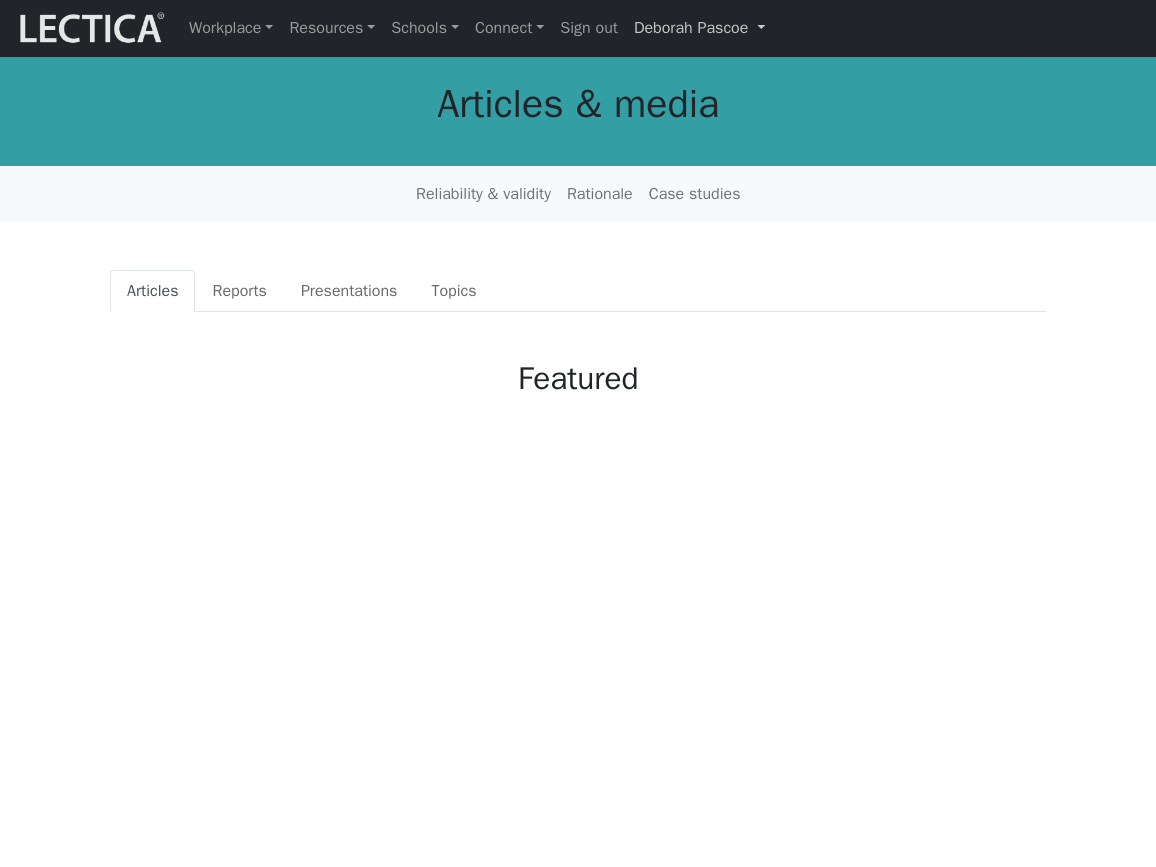 click on "Deborah Pascoe" at bounding box center (699, 28) 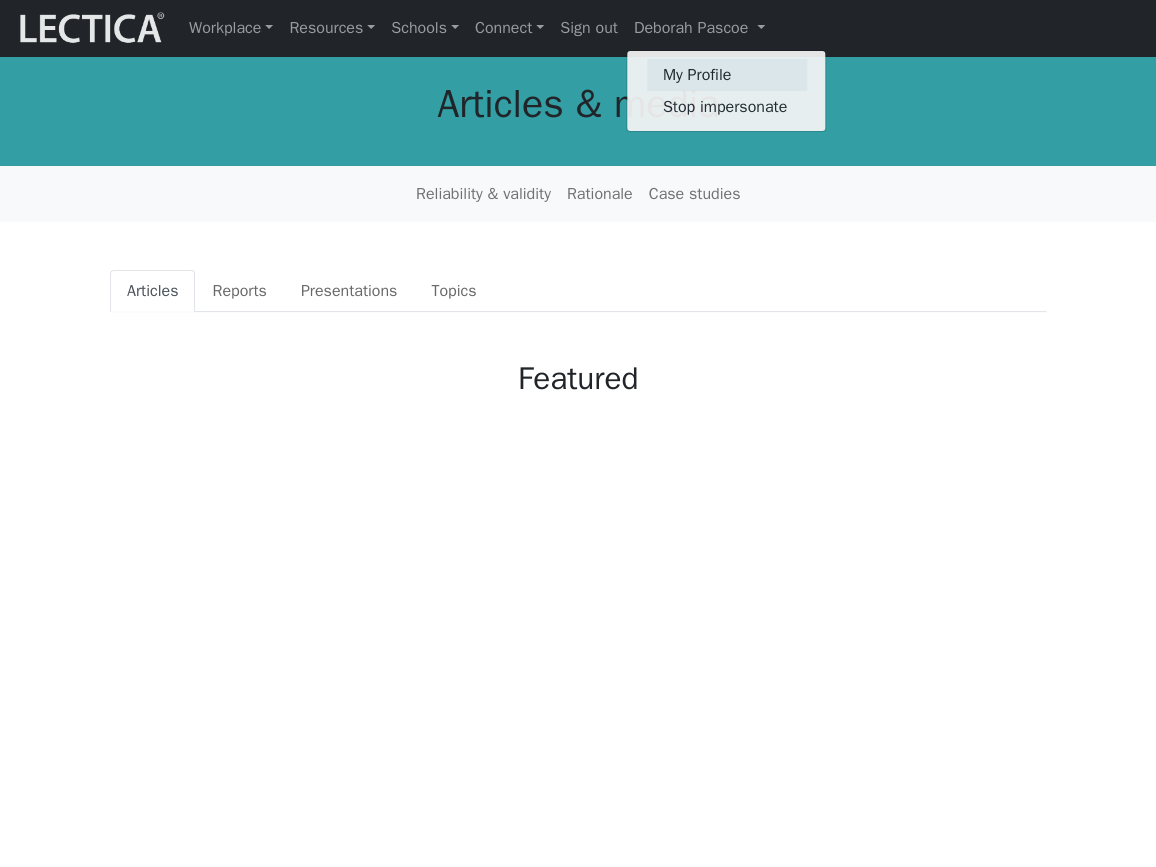 click on "My Profile" at bounding box center [727, 75] 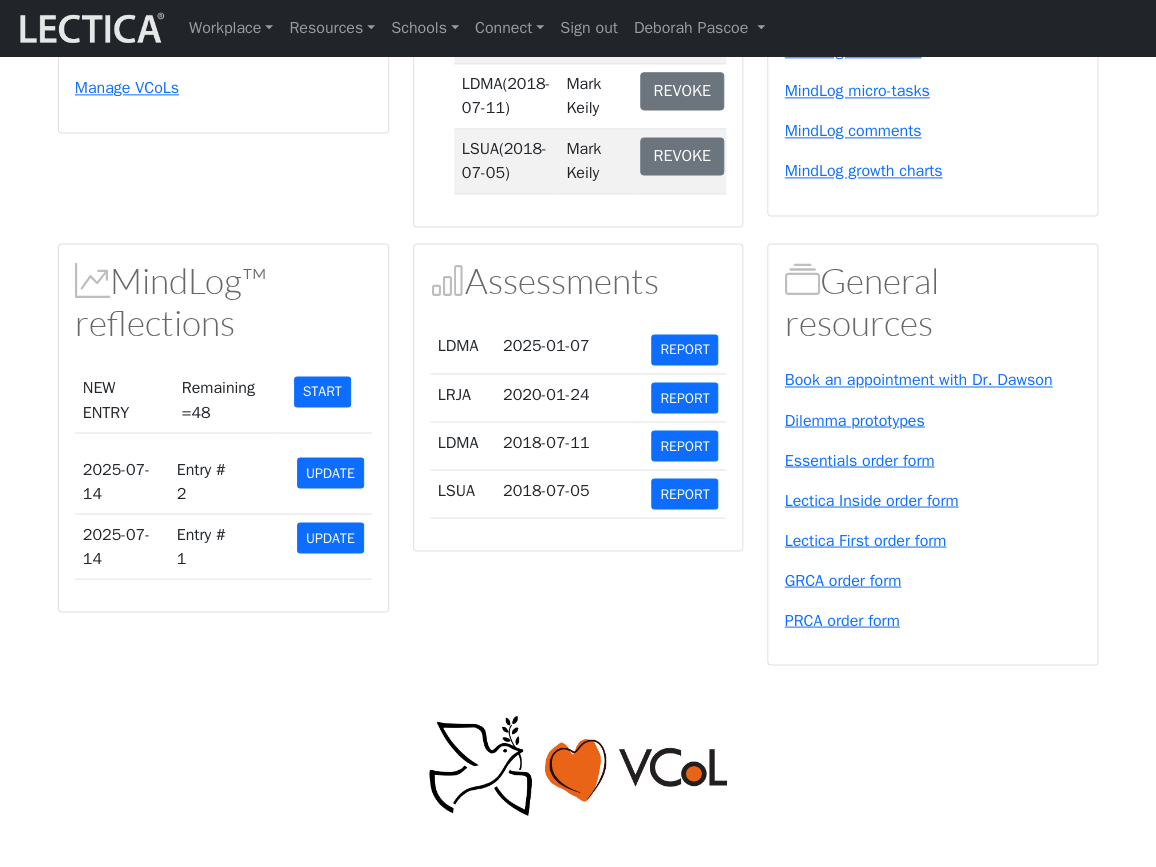 scroll, scrollTop: 779, scrollLeft: 0, axis: vertical 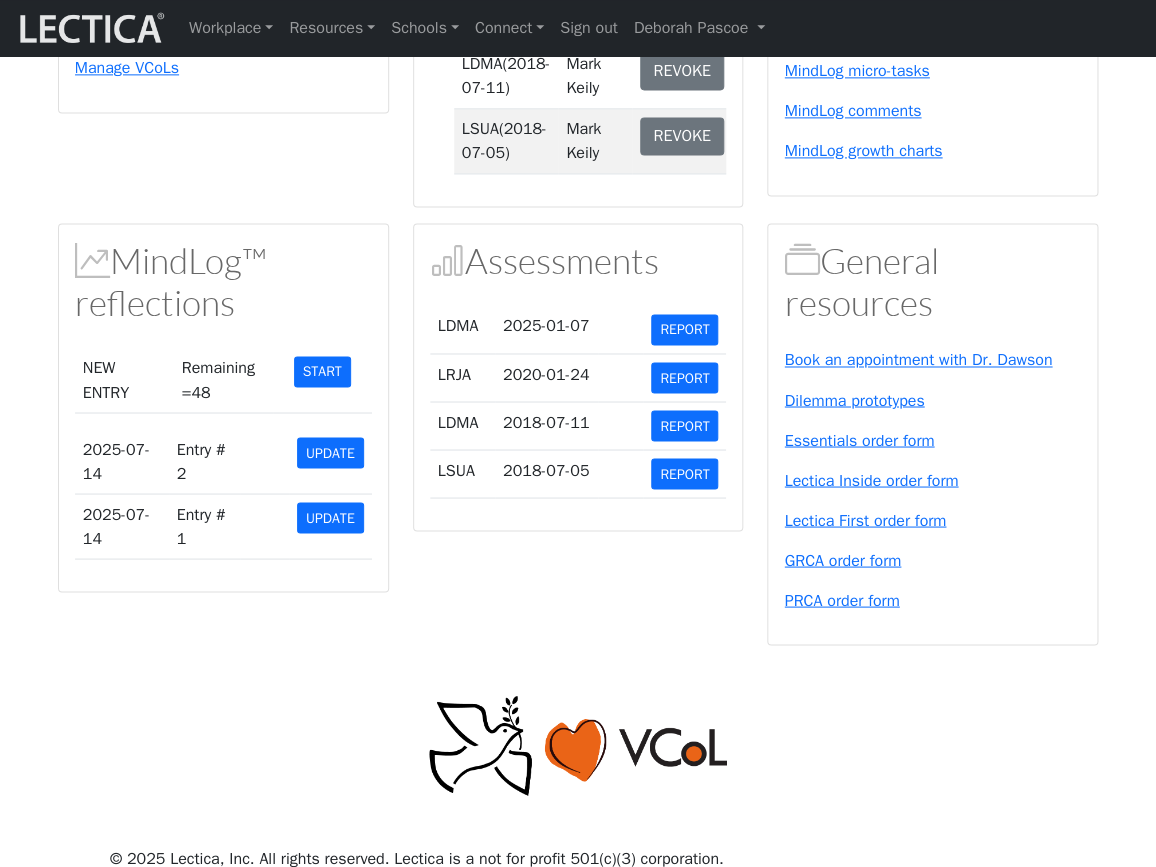 click on "Manage   Price calculators   Manage assessments   Manage assignments   Manage VCoLs" at bounding box center [223, 37] 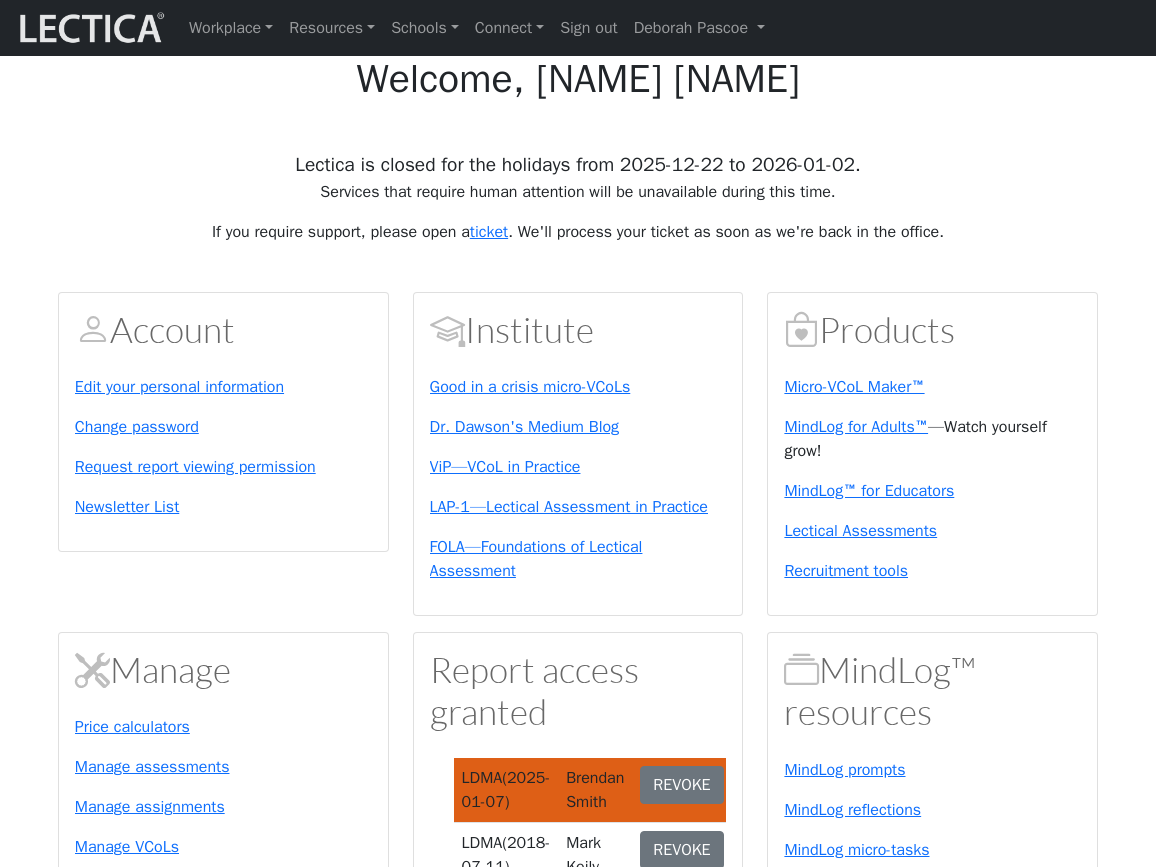 scroll, scrollTop: 779, scrollLeft: 0, axis: vertical 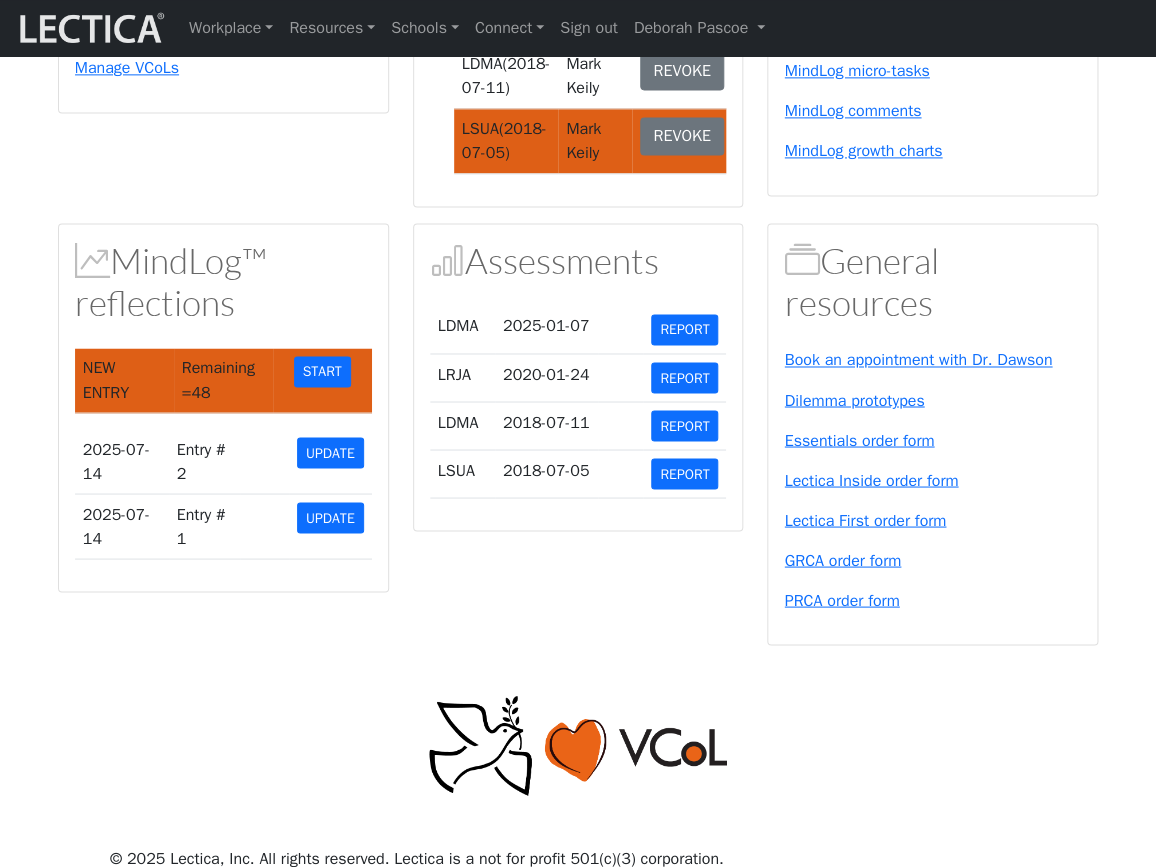 click on "Assessments" at bounding box center (578, 261) 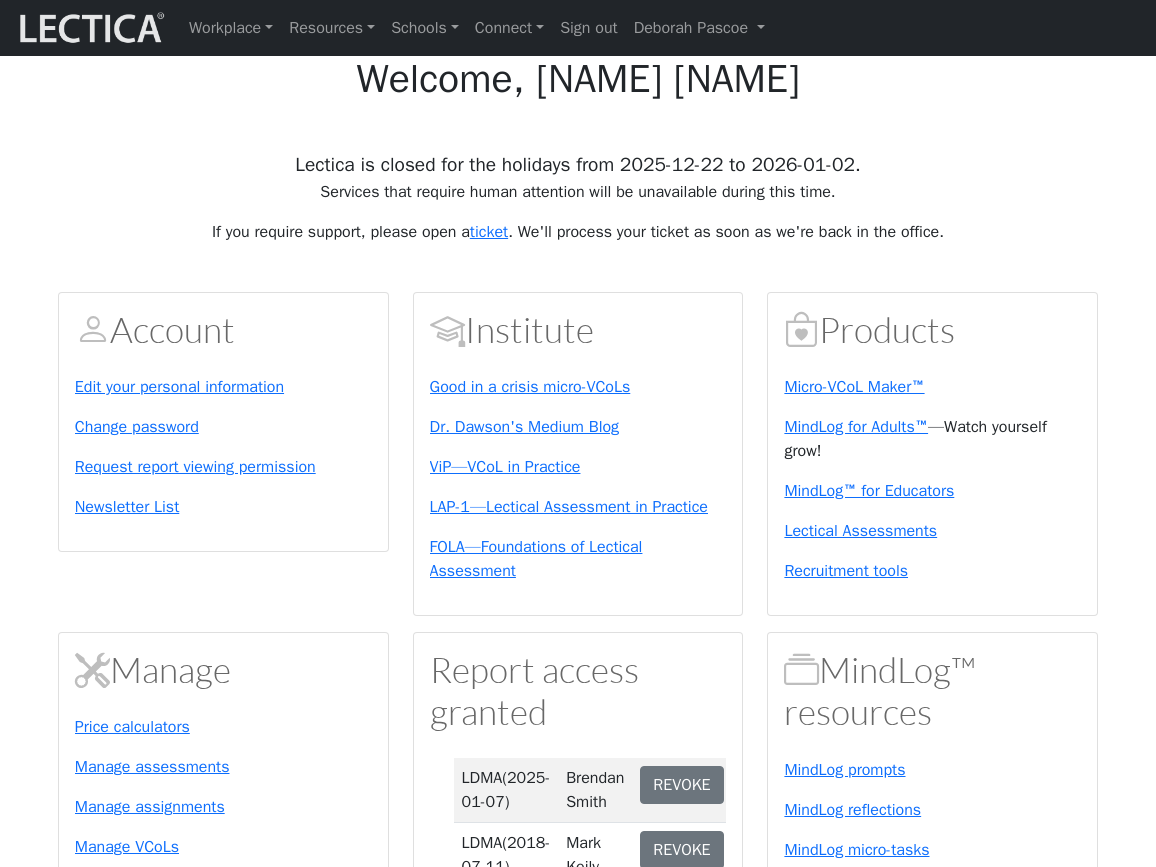 scroll, scrollTop: 779, scrollLeft: 0, axis: vertical 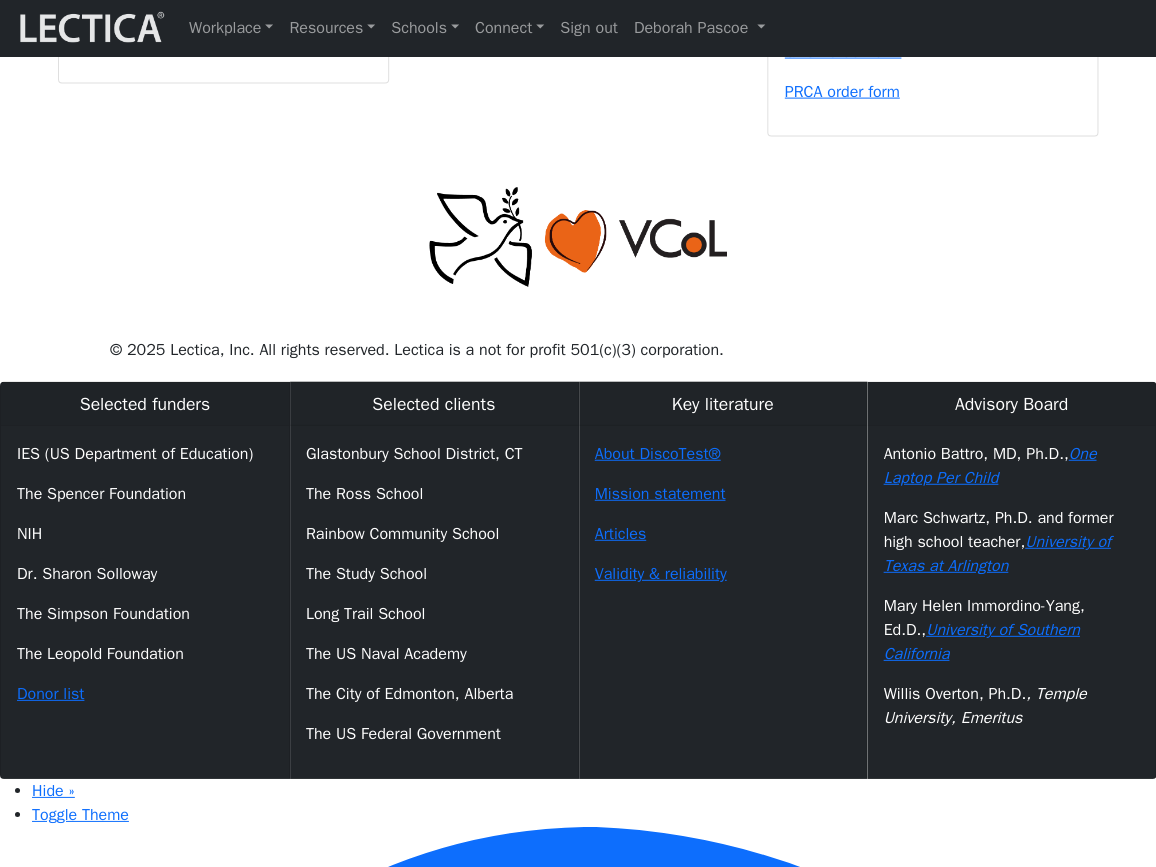 click on "00" at bounding box center (263, 7) 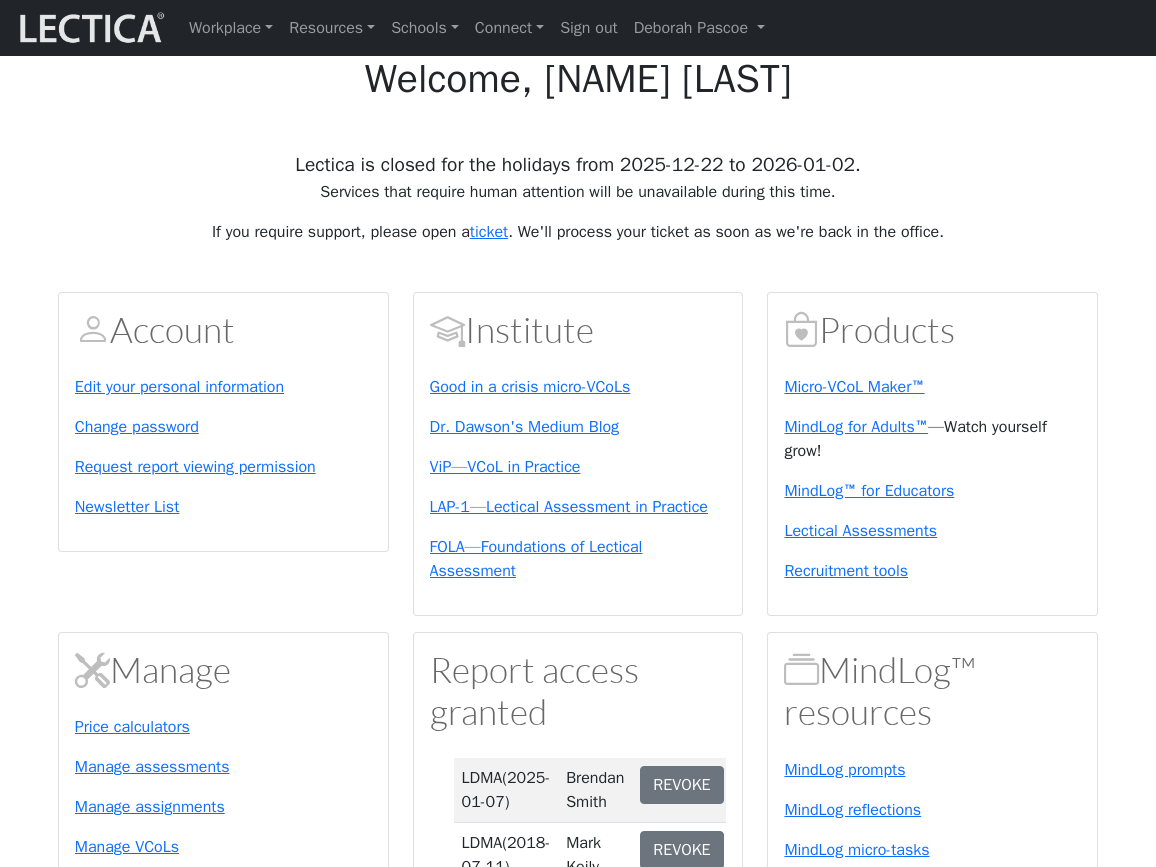 scroll, scrollTop: 1287, scrollLeft: 0, axis: vertical 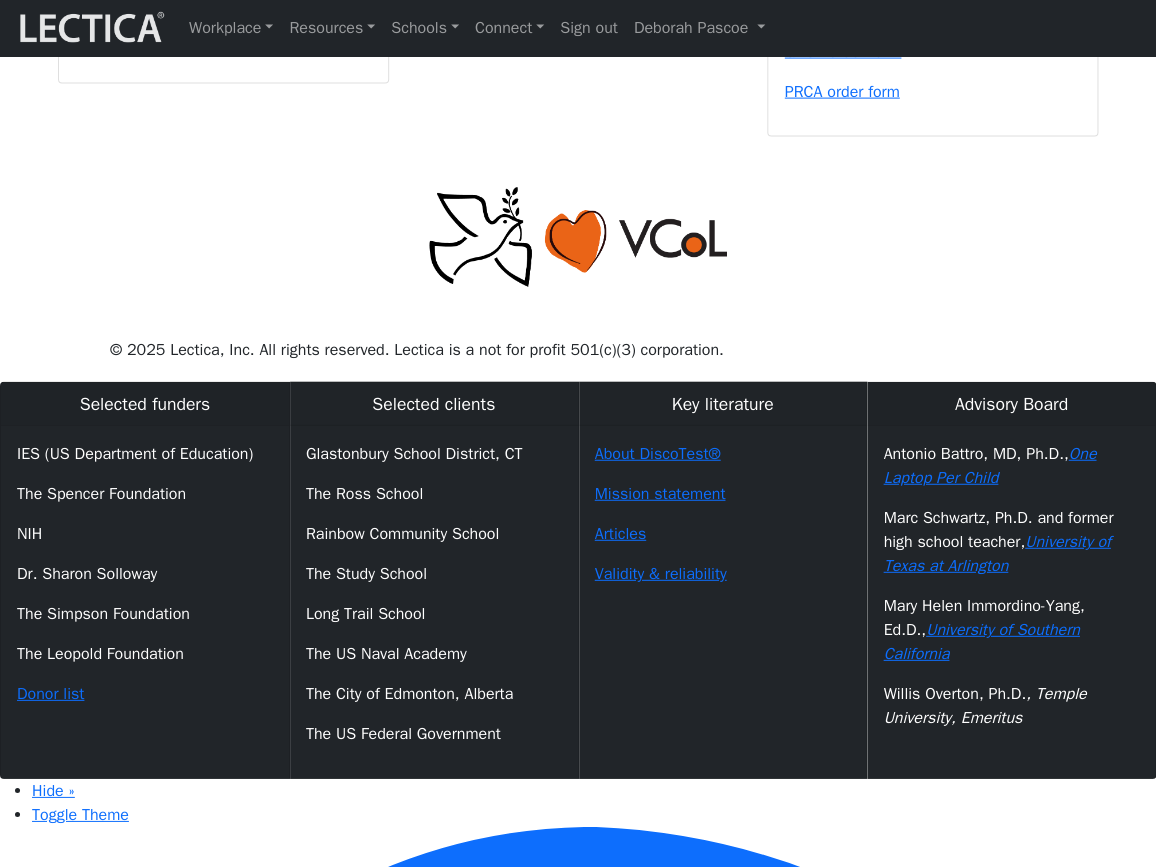 drag, startPoint x: 283, startPoint y: 264, endPoint x: 265, endPoint y: 262, distance: 18.110771 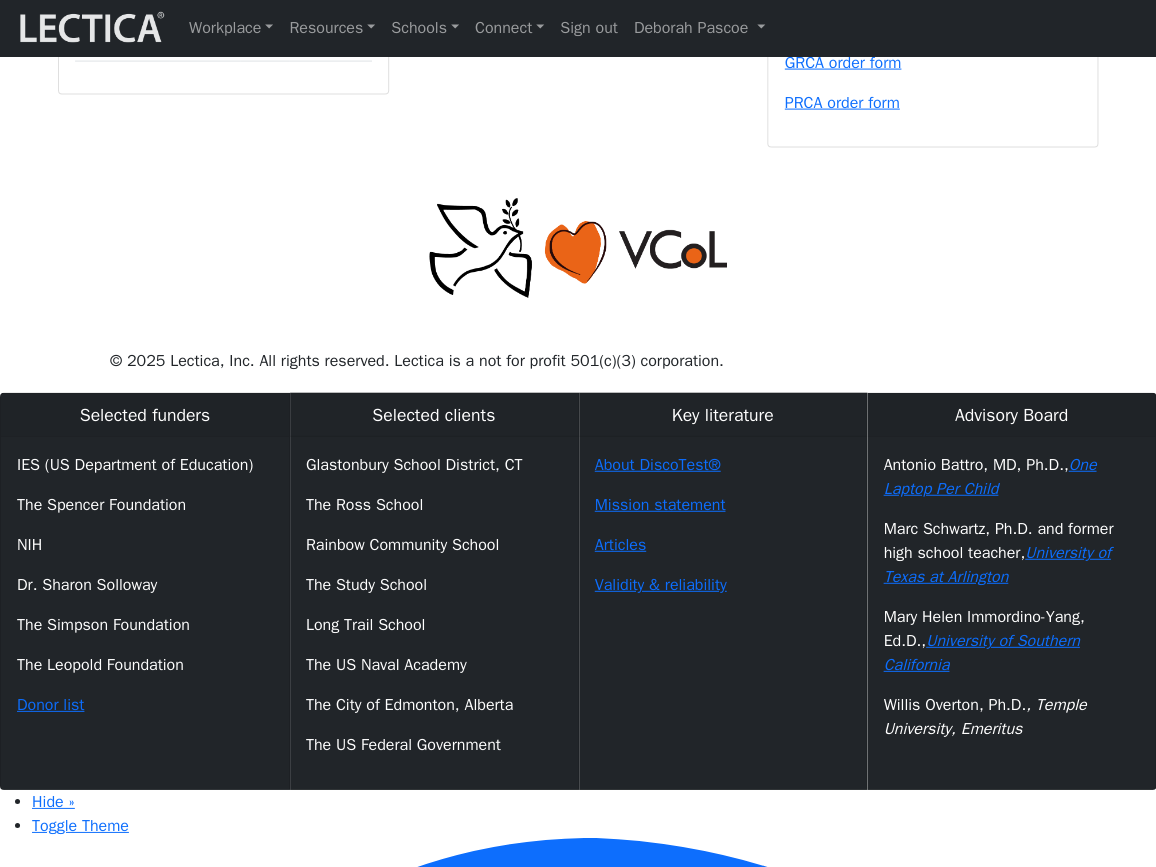 scroll, scrollTop: 1269, scrollLeft: 0, axis: vertical 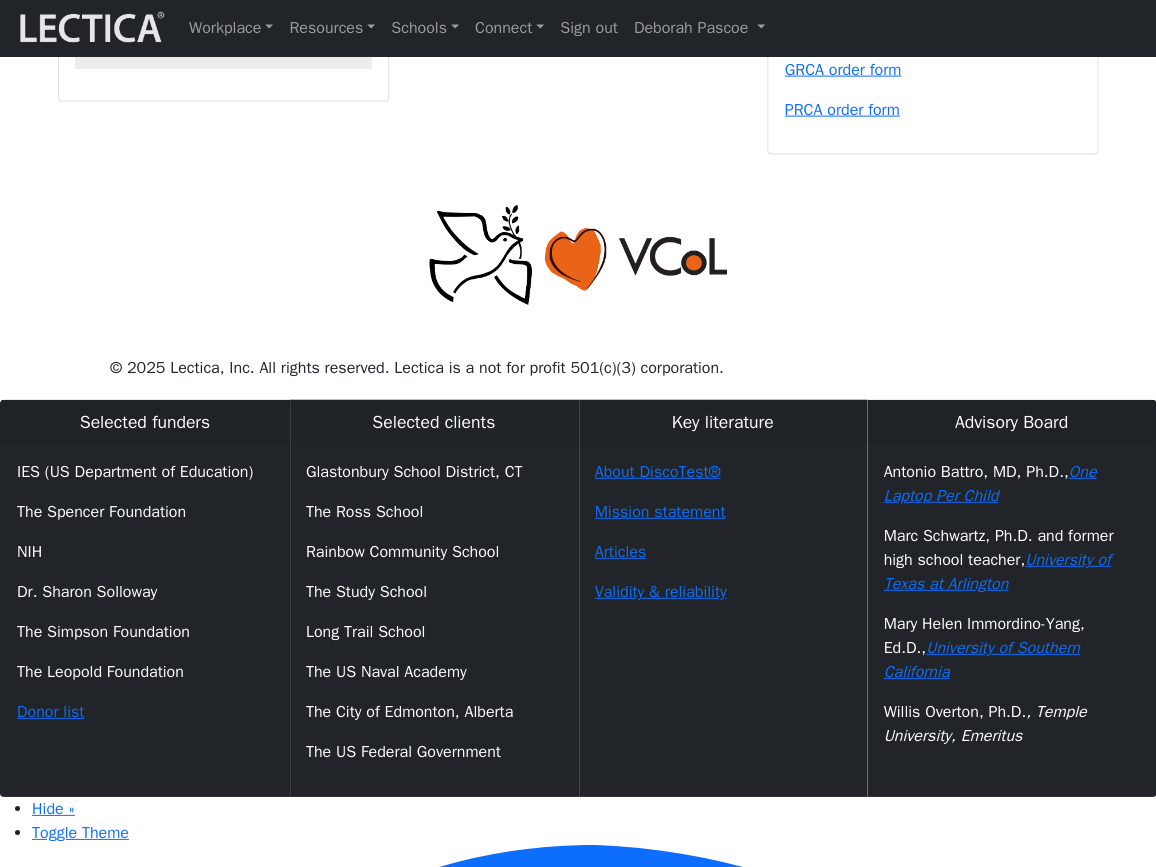 click on "00" at bounding box center (263, 25) 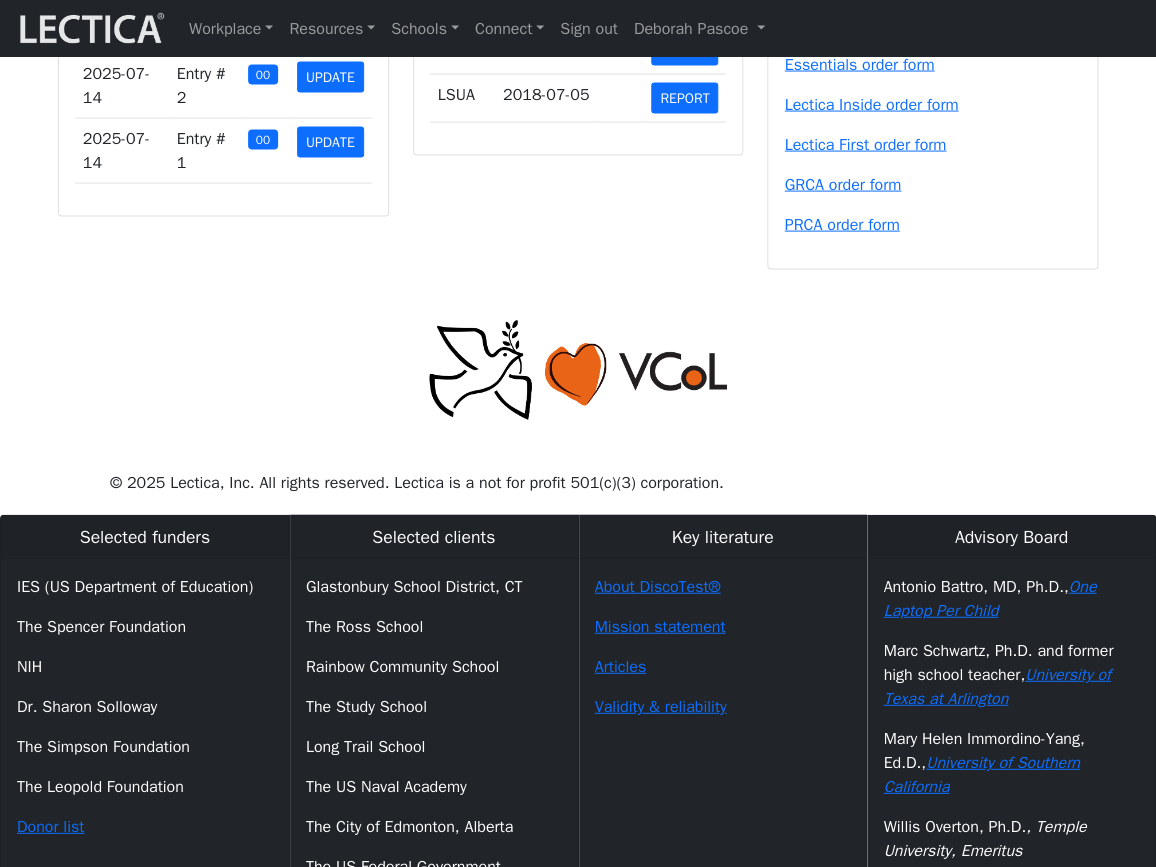 scroll, scrollTop: 1151, scrollLeft: 0, axis: vertical 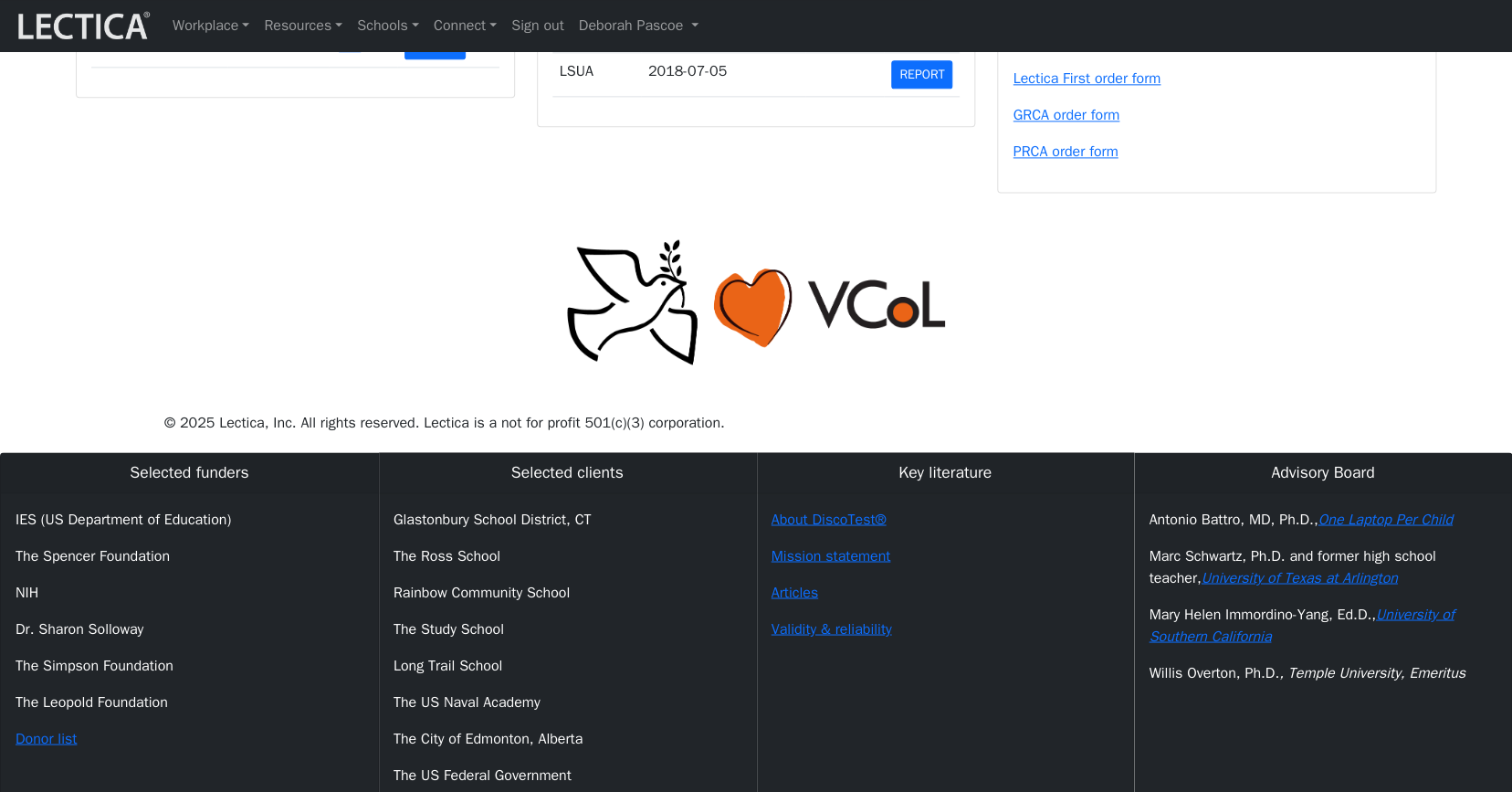 click at bounding box center (756, 302) 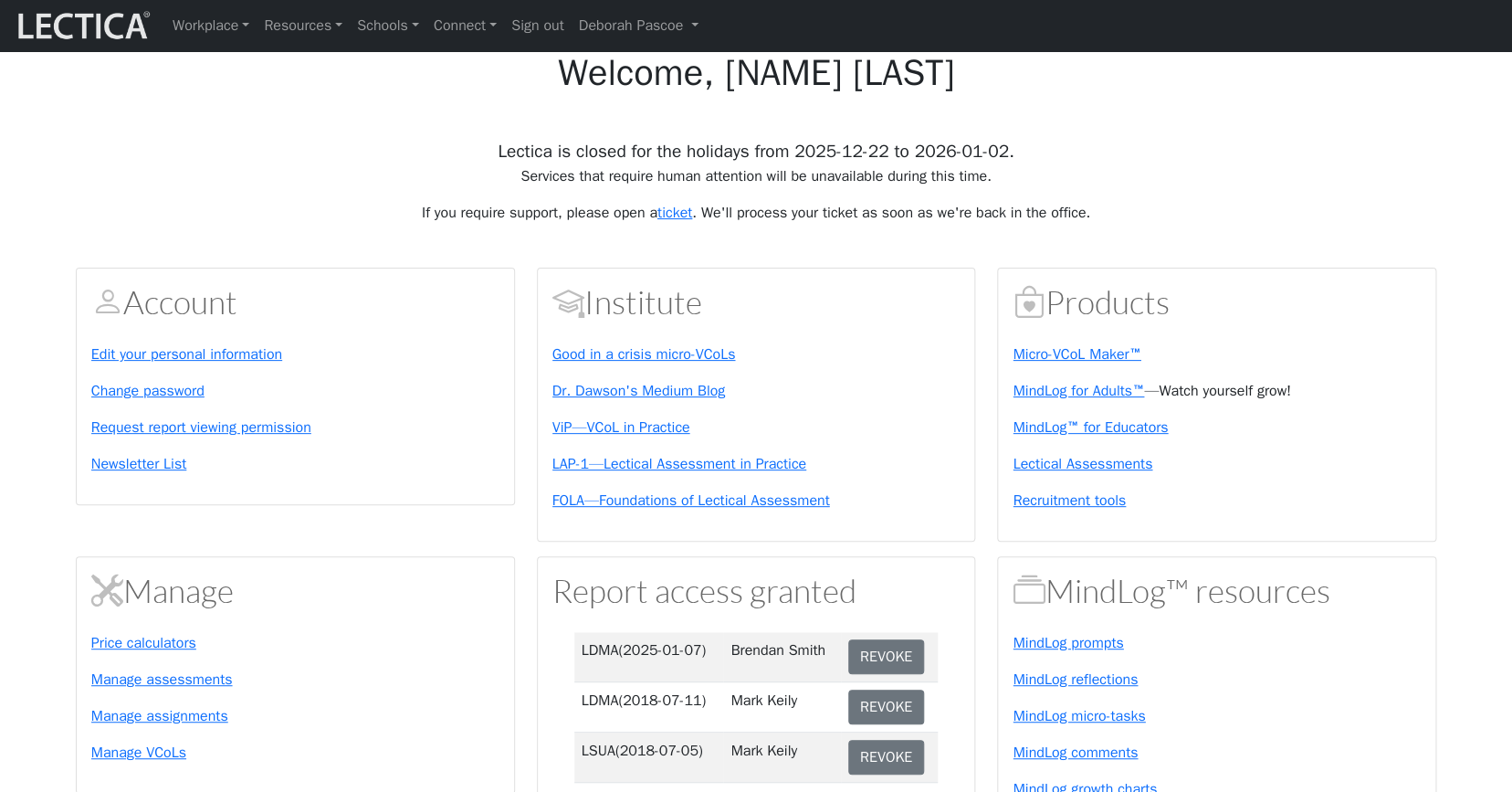scroll, scrollTop: 75, scrollLeft: 0, axis: vertical 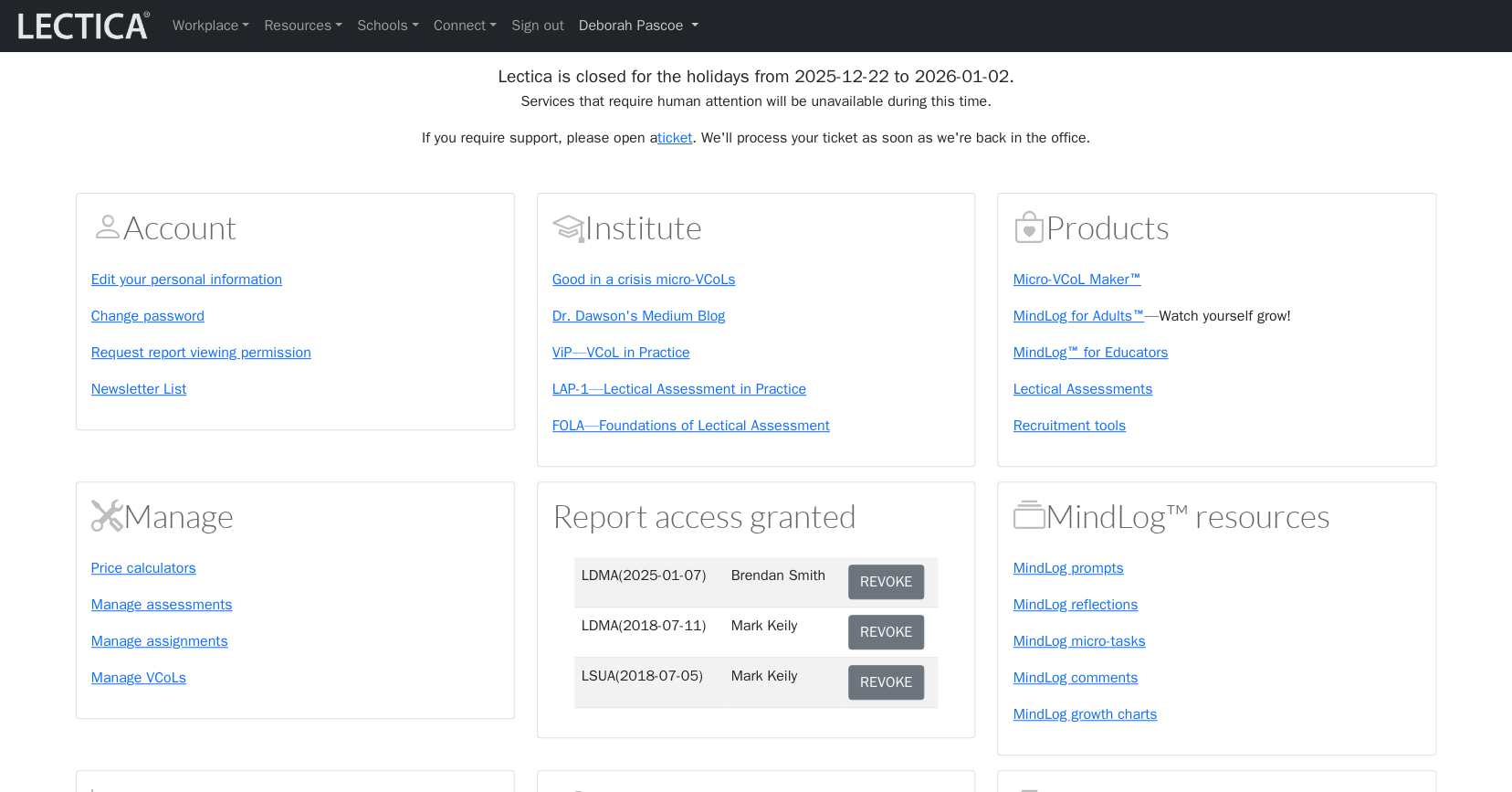 click on "Deborah Pascoe" at bounding box center [638, 26] 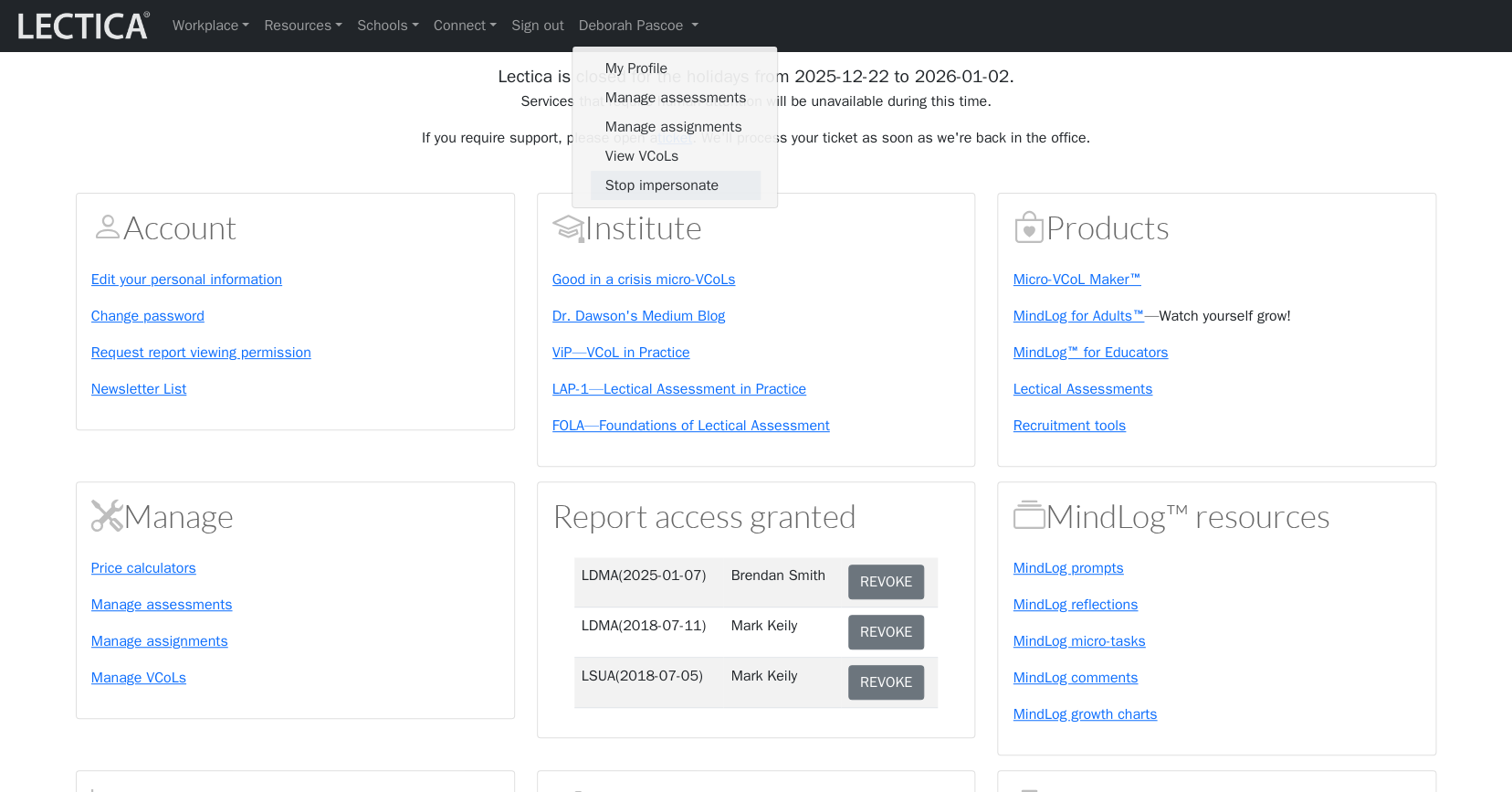 click on "Stop impersonate" at bounding box center (676, 185) 